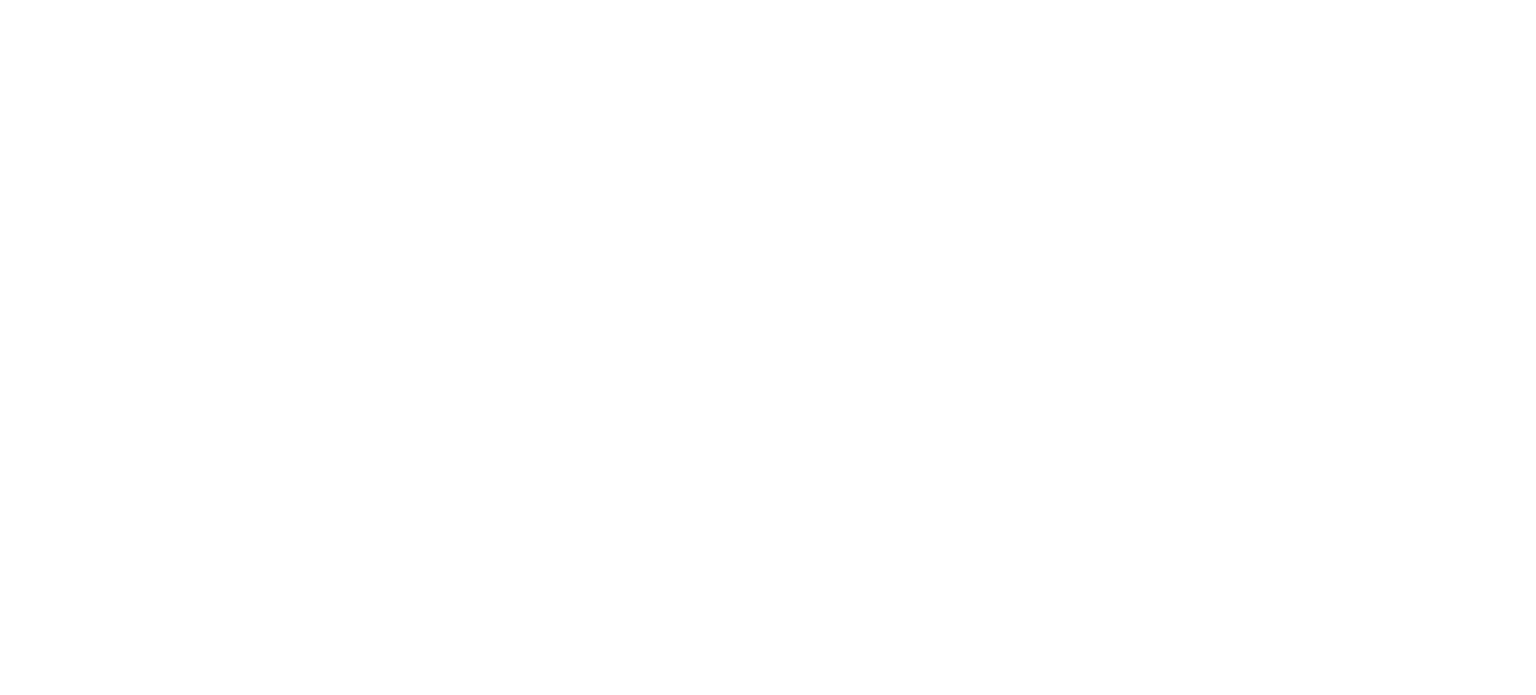 scroll, scrollTop: 0, scrollLeft: 0, axis: both 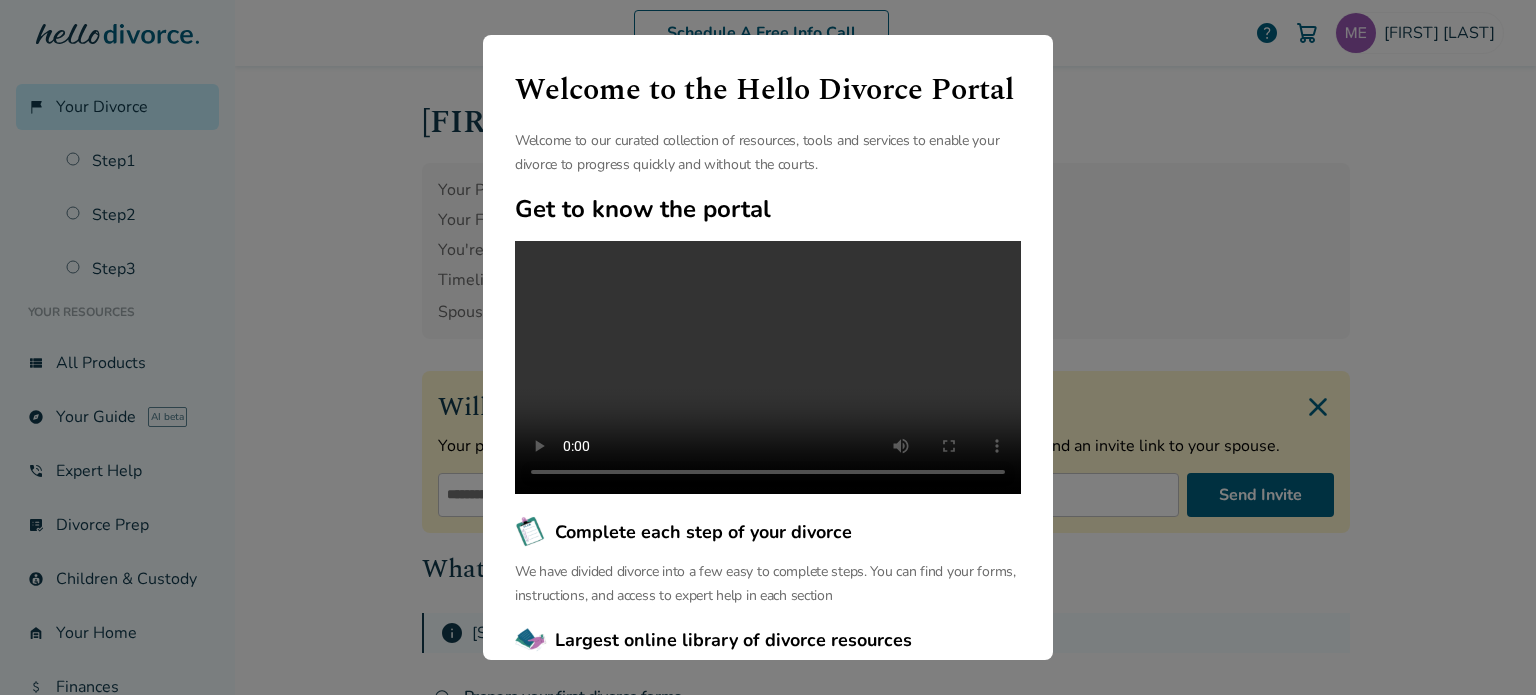 click on "Welcome to the Hello Divorce Portal Welcome to our curated collection of resources, tools and services to enable your divorce to progress quickly and without the courts. Get to know the portal Complete each step of your divorce We have divided divorce into a few easy to complete steps. You can find your forms, instructions, and access to expert help in each section Largest online library of divorce resources We have the largest free online library of articles and resources that help you navigate your unique divorce journey. We support you before, during and after your divorce. Continue" at bounding box center [768, 347] 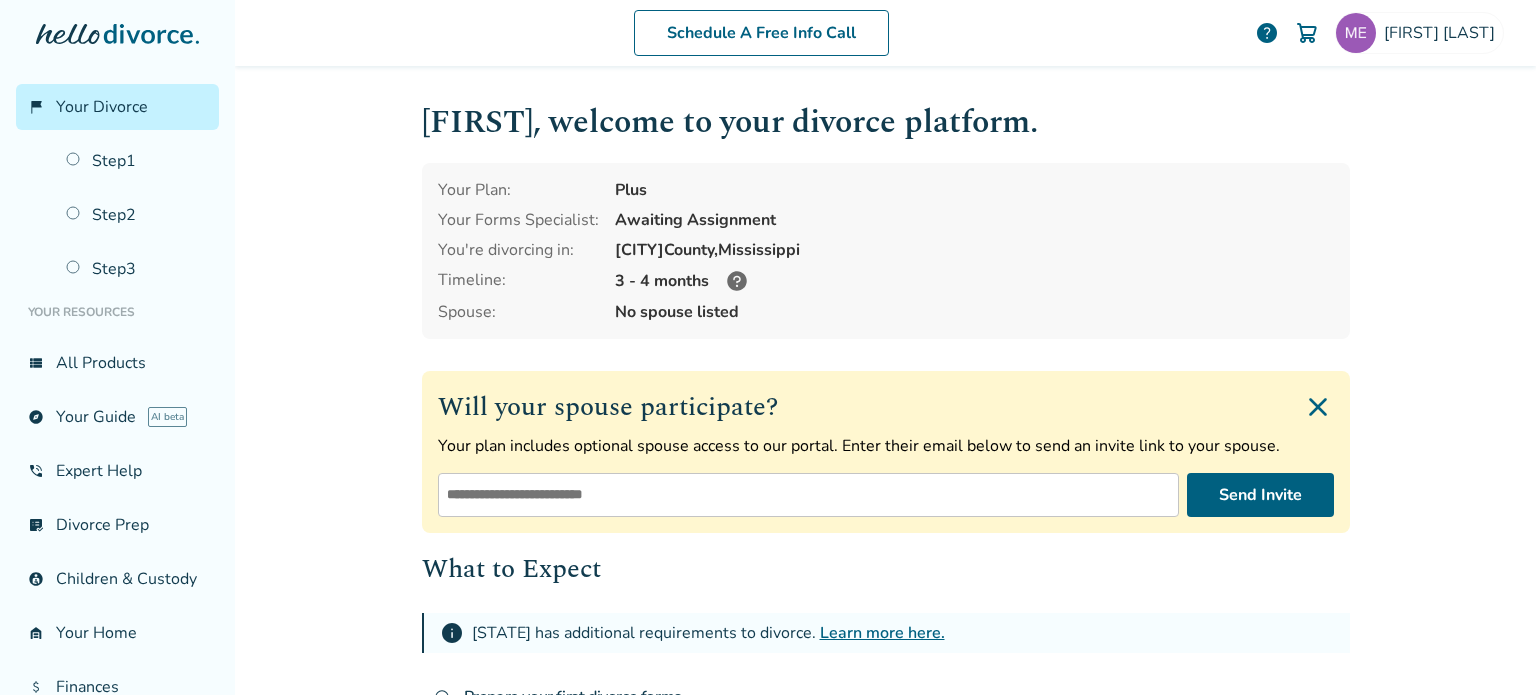 click on "Margaret , welcome to your divorce platform. Your Plan: Plus Your Forms Specialist: Awaiting Assignment You're divorcing in: Prentiss  County,  Mississippi Timeline: 3 - 4 months   Spouse: No spouse listed Will your spouse participate? Your plan includes optional spouse access to our portal. Enter their email below to send an invite link to your spouse. Send Invite What to Expect info Mississippi has additional requirements to divorce.   Learn more here. radio_button_unchecked Prepare your first divorce forms Every divorce in Mississippi starts by filling out the first forms in the divorce. Use our software to answer easy questions, then your completed forms will be emailed to you in 2-3 business days. Start Forms radio_button_unchecked Share your financial information In Mississippi, both spouses are required to submit financial disclosures, including income, assets, and liabilities. Learn More radio_button_unchecked Prepare your final divorce agreement Learn More" at bounding box center (886, 596) 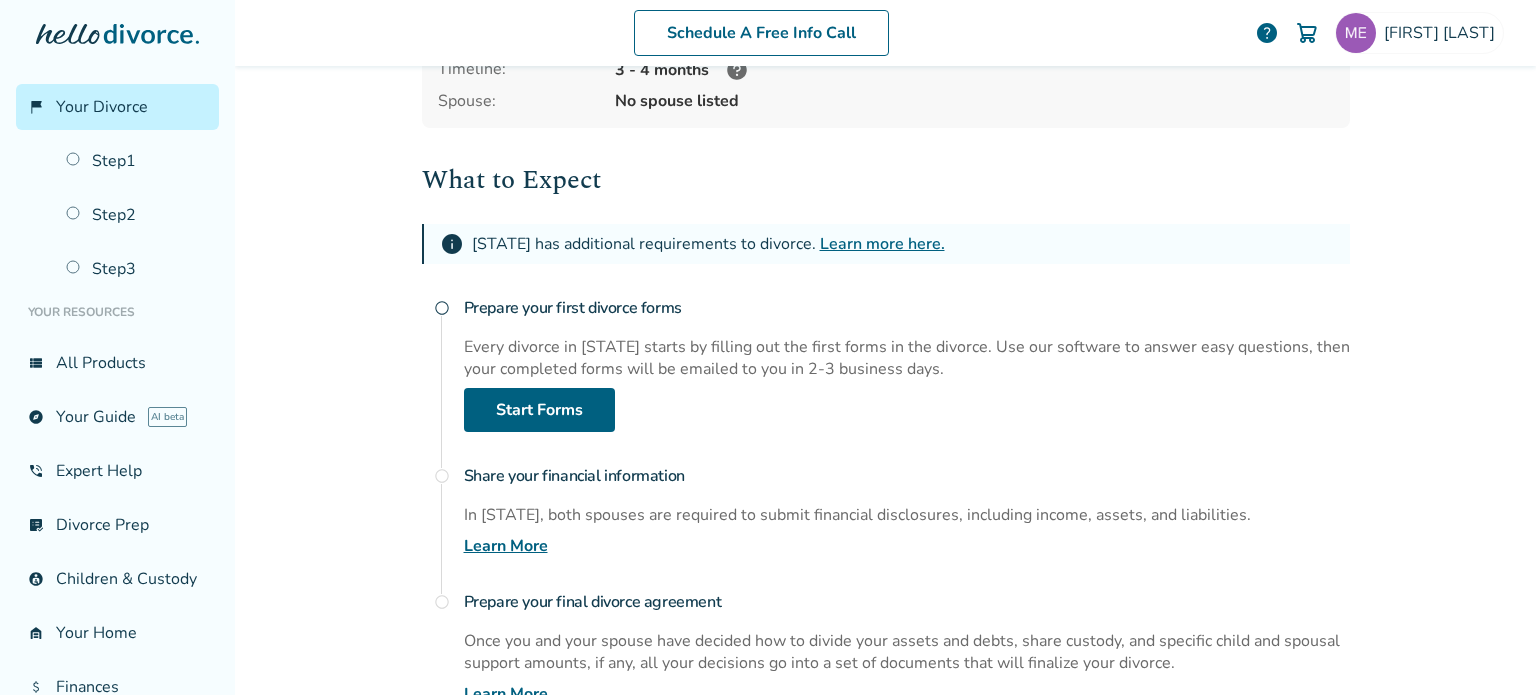 scroll, scrollTop: 215, scrollLeft: 0, axis: vertical 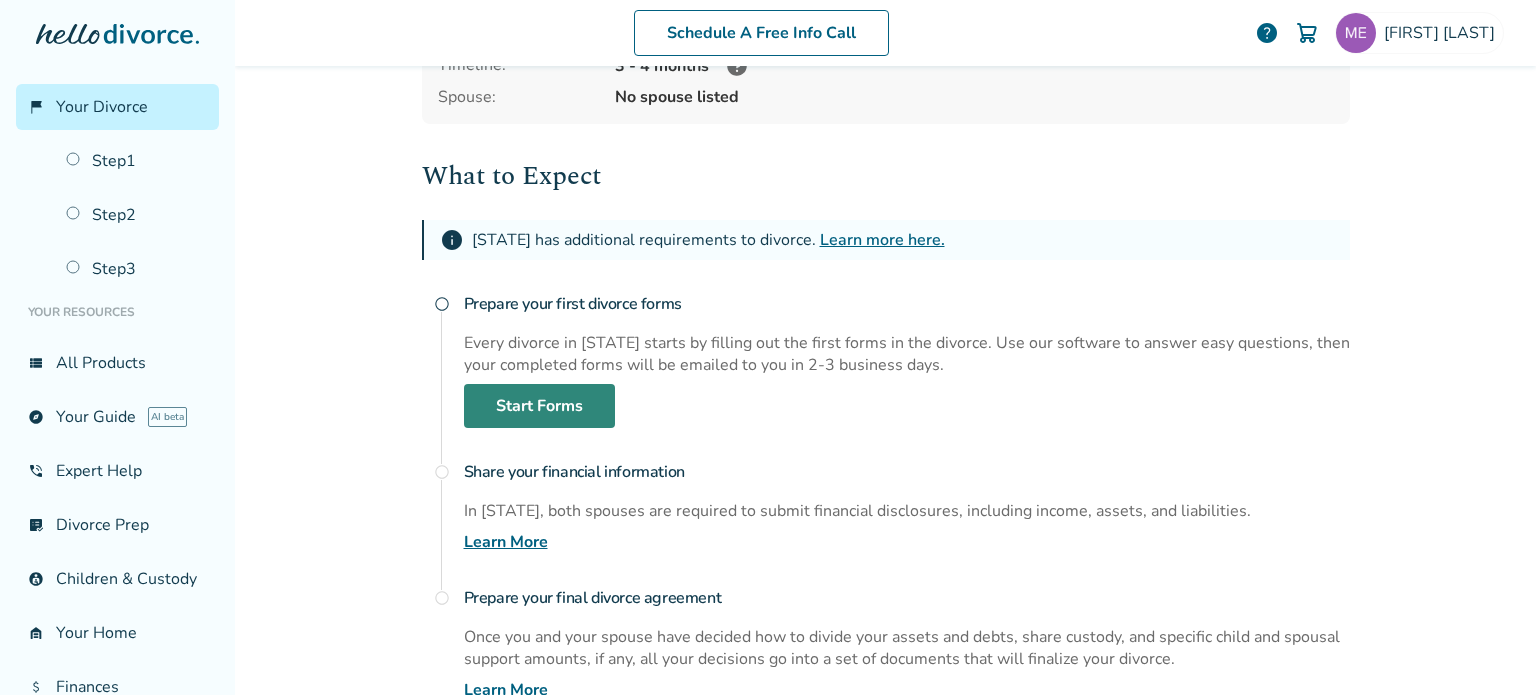 click on "Start Forms" at bounding box center (539, 406) 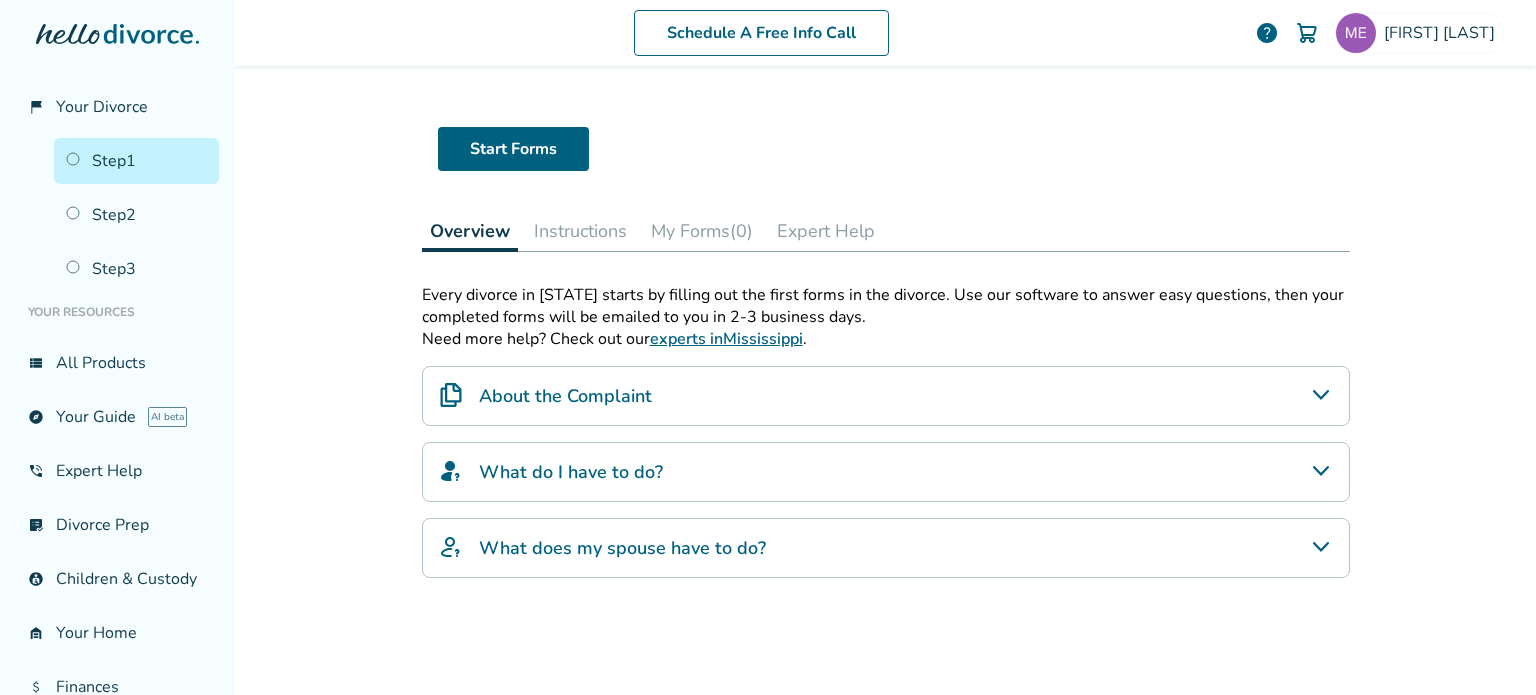 click on "About the Complaint" at bounding box center (565, 396) 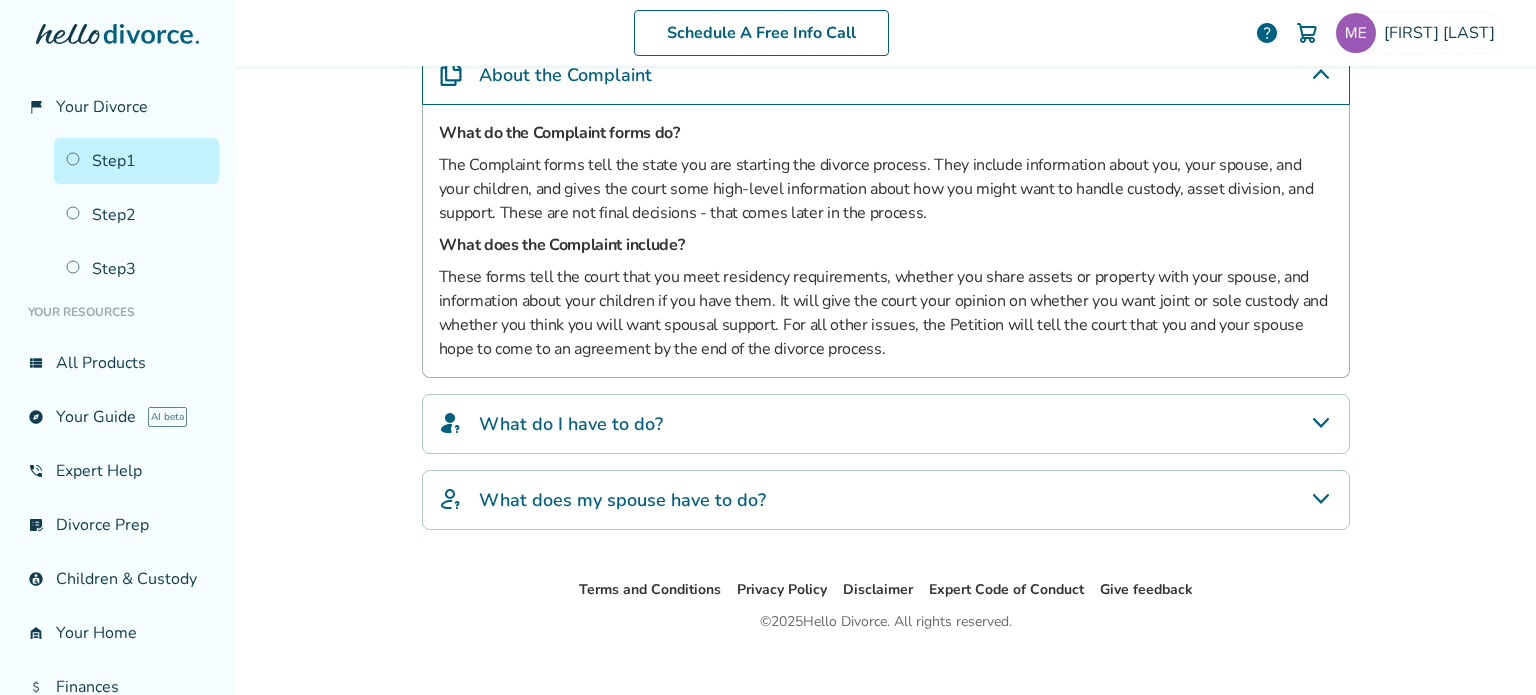 scroll, scrollTop: 439, scrollLeft: 0, axis: vertical 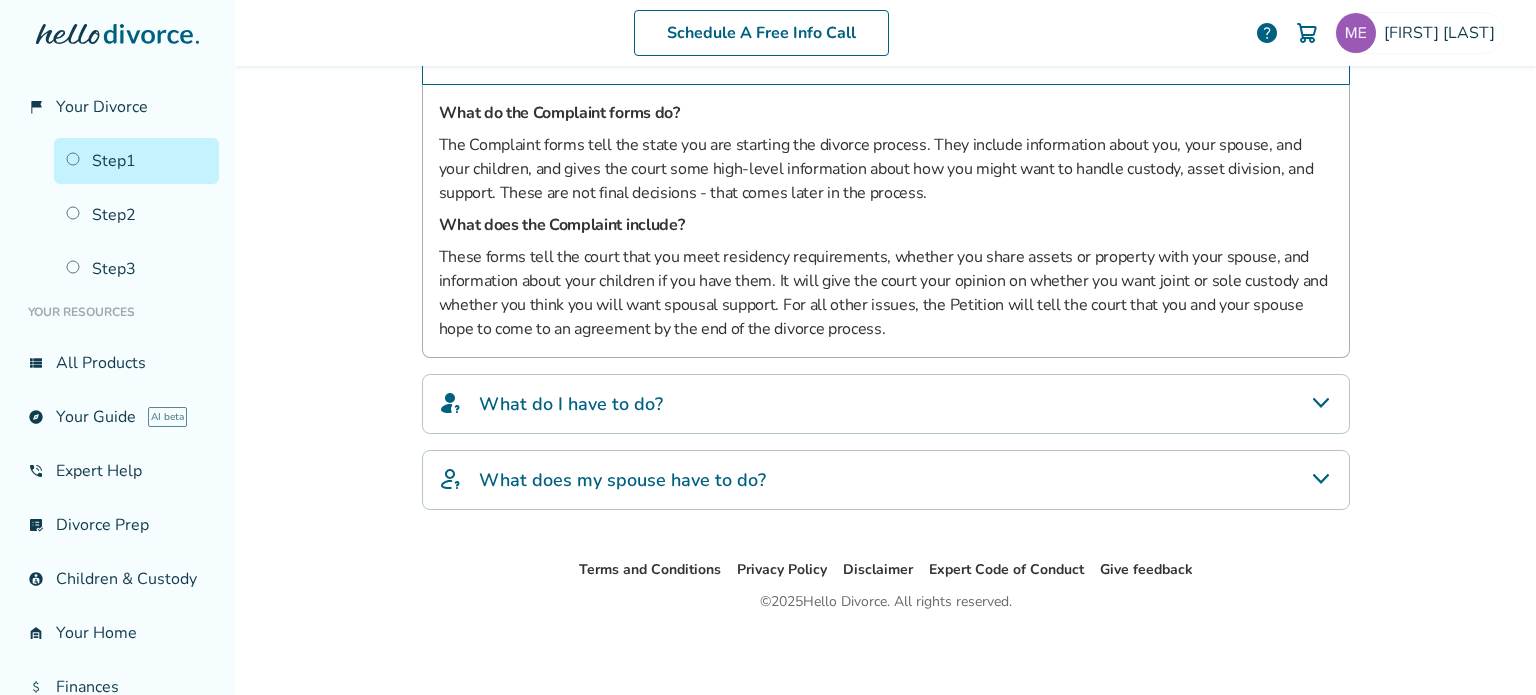 click 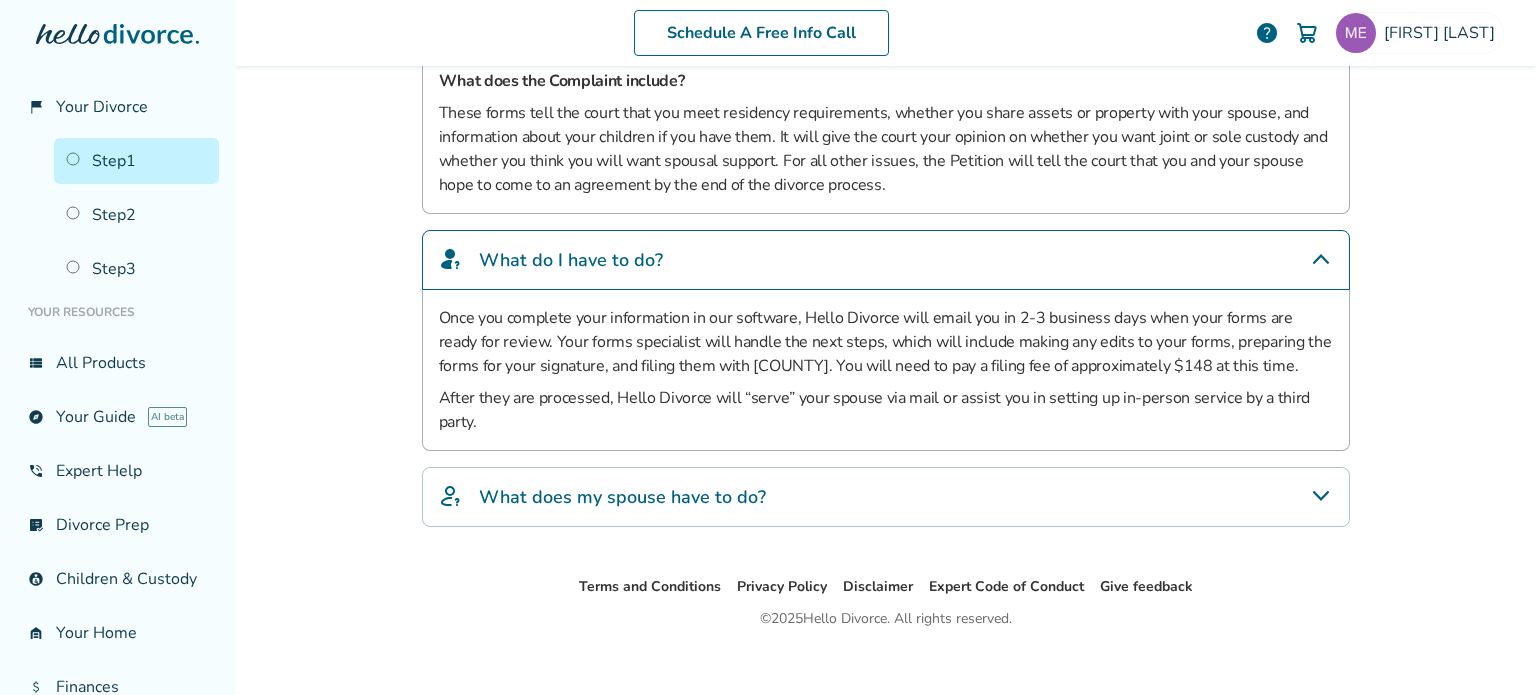 scroll, scrollTop: 600, scrollLeft: 0, axis: vertical 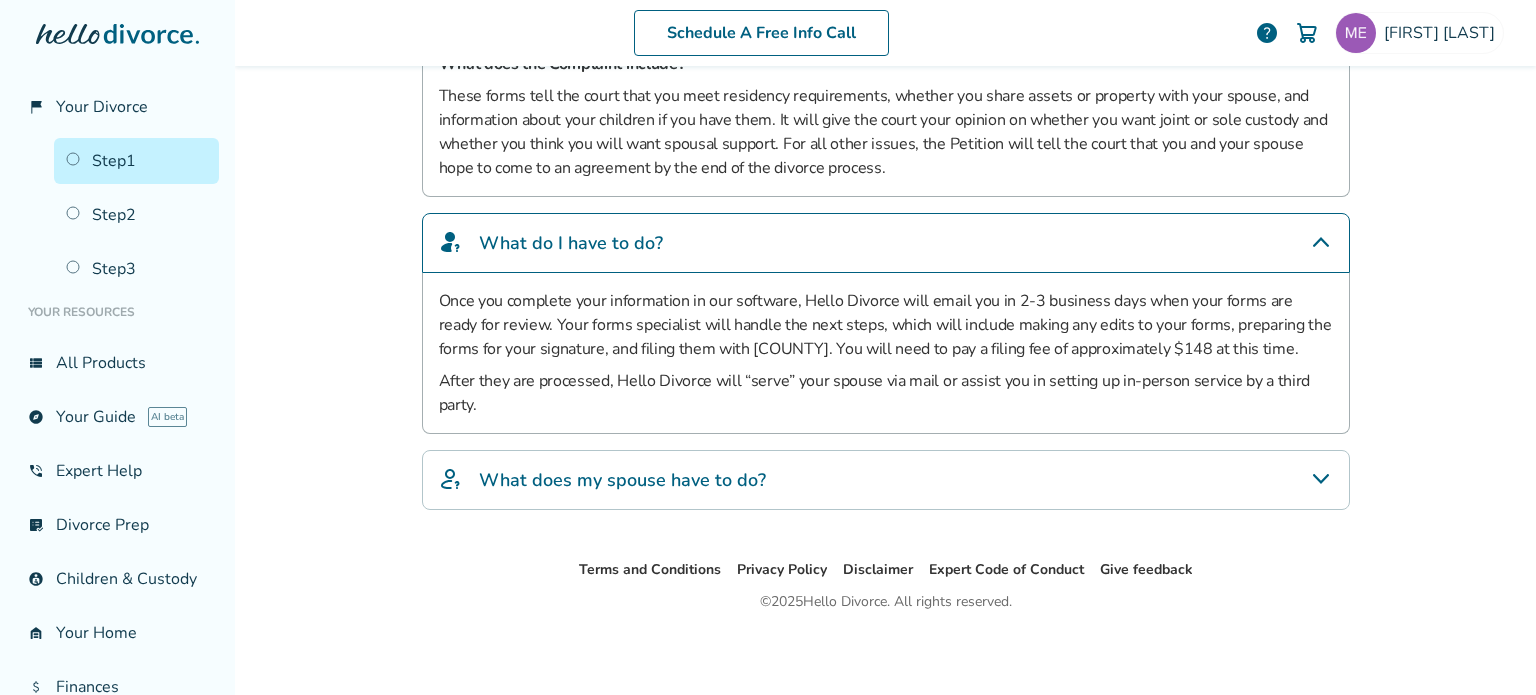 click 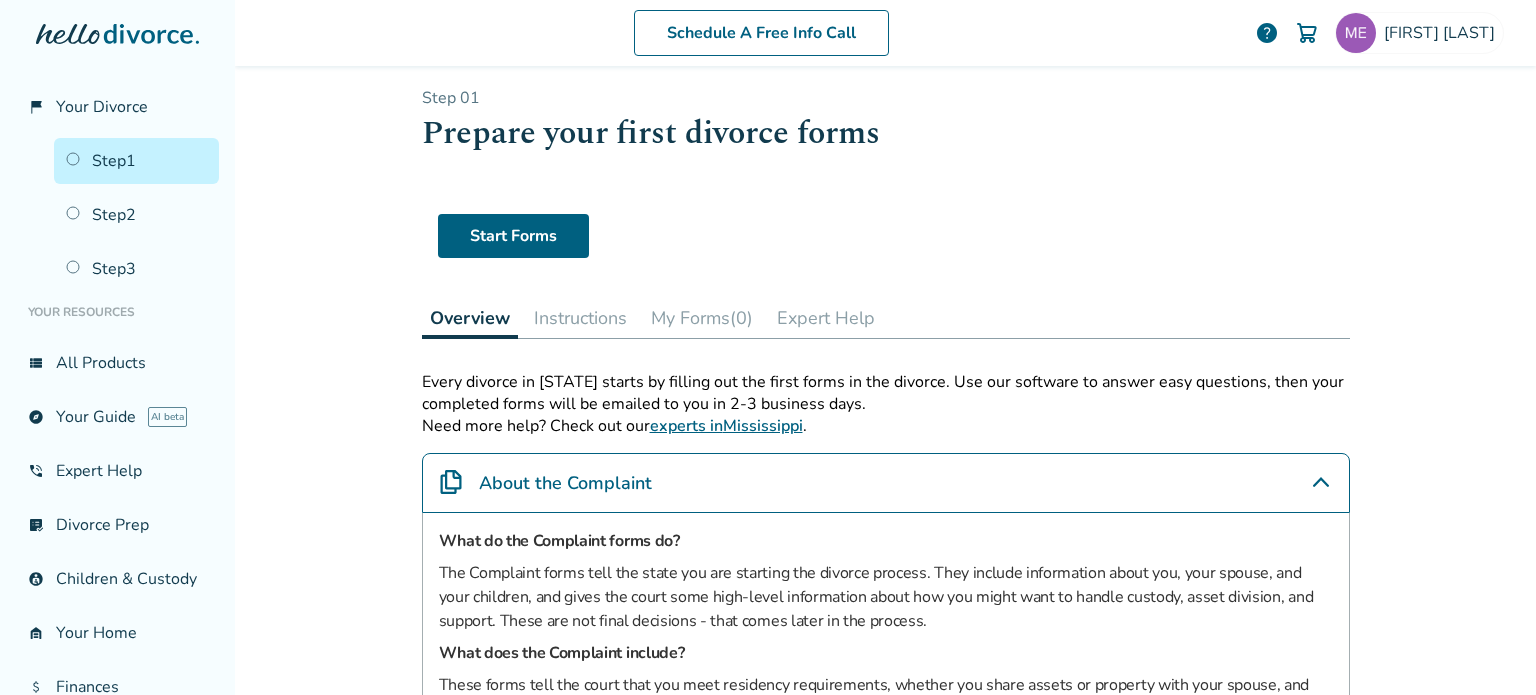 scroll, scrollTop: 0, scrollLeft: 0, axis: both 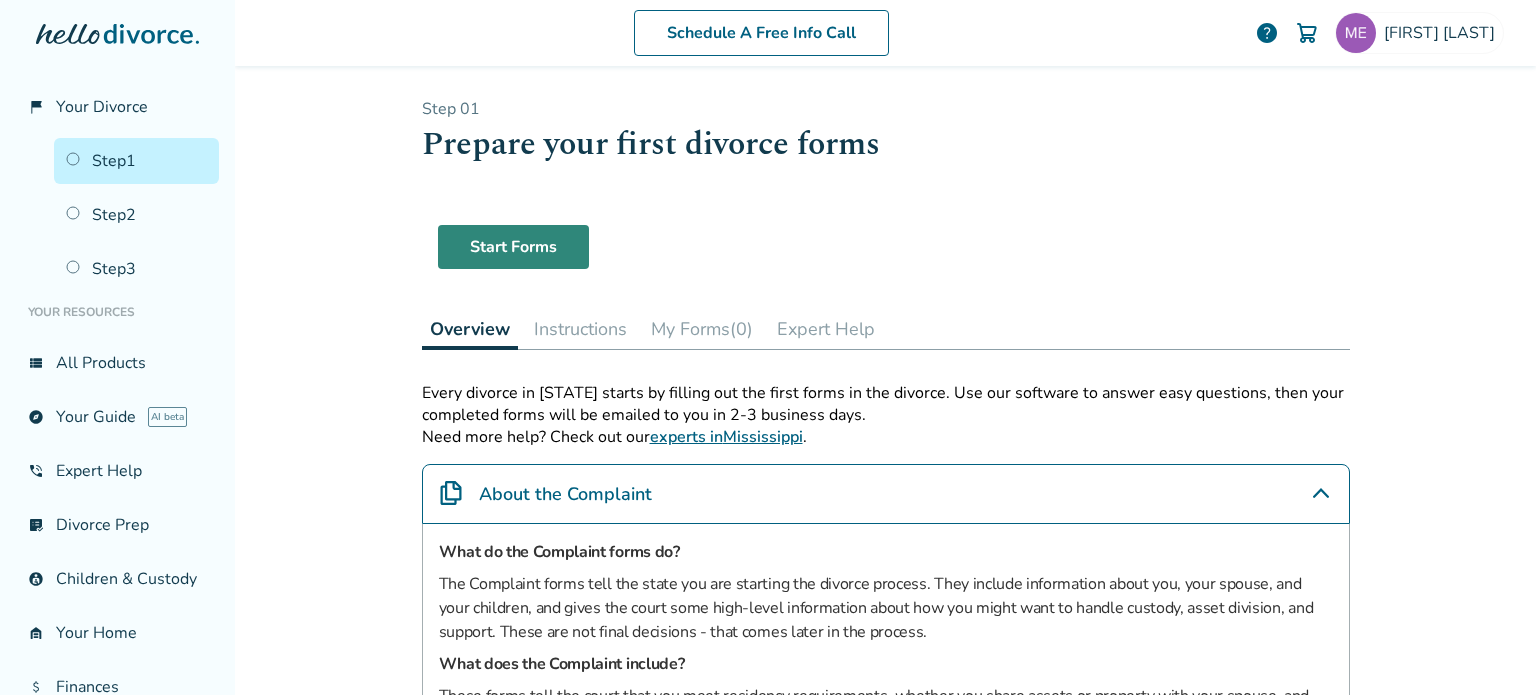 click on "Start Forms" at bounding box center [513, 247] 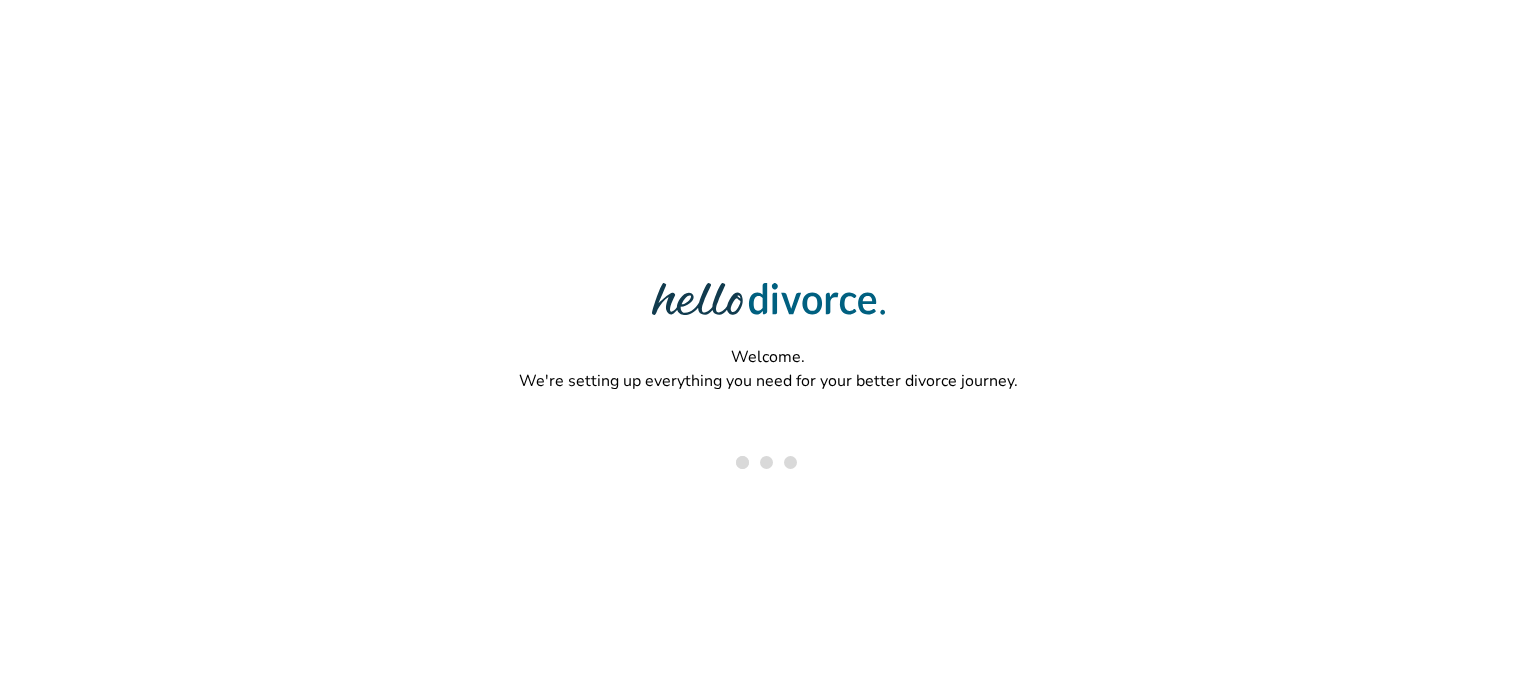 scroll, scrollTop: 0, scrollLeft: 0, axis: both 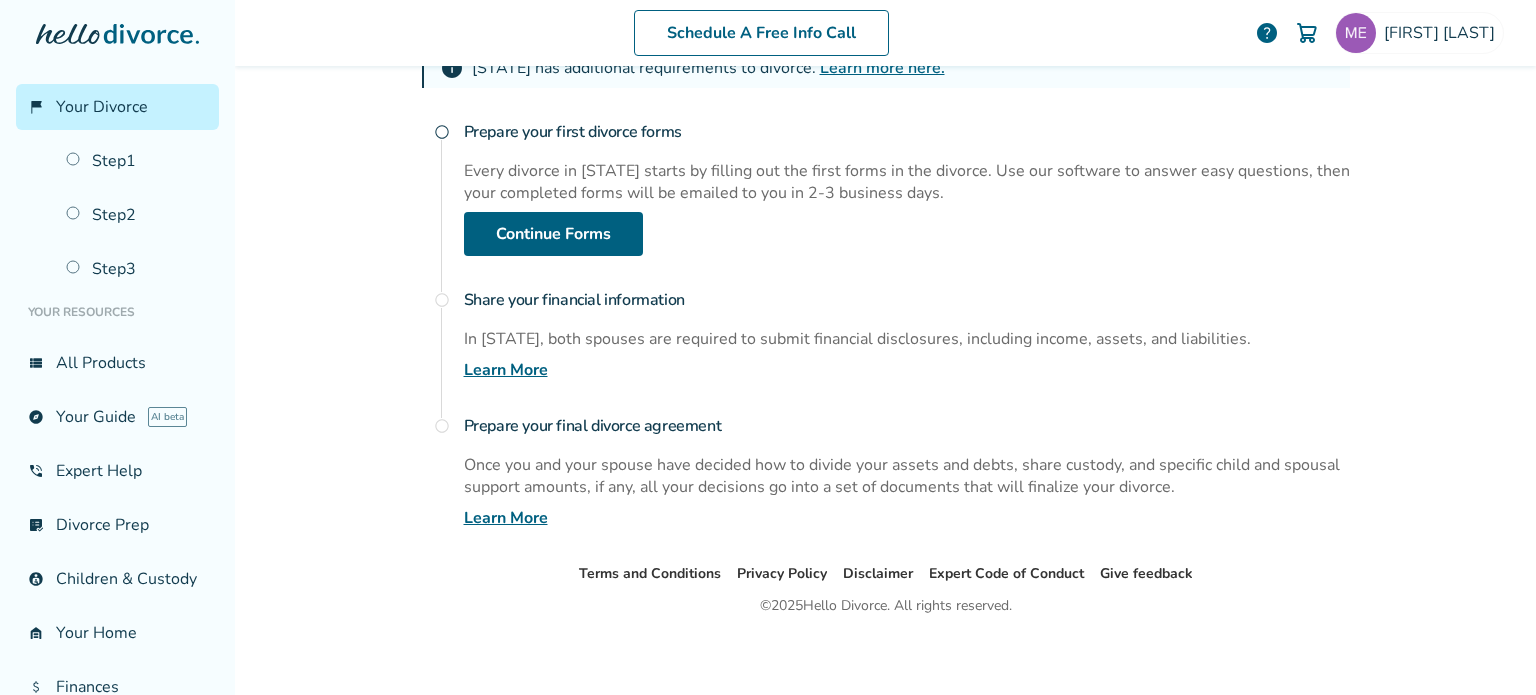 click on "Learn More" at bounding box center [506, 370] 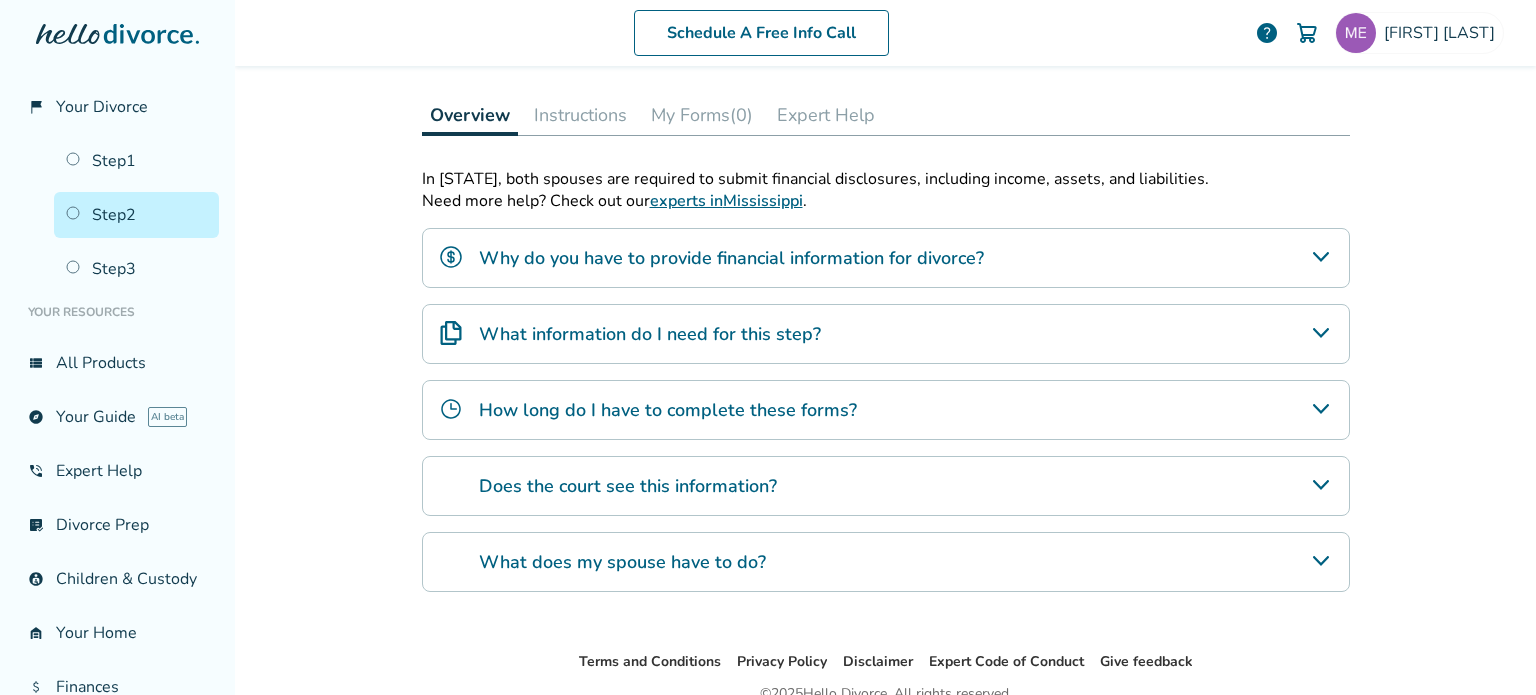 scroll, scrollTop: 358, scrollLeft: 0, axis: vertical 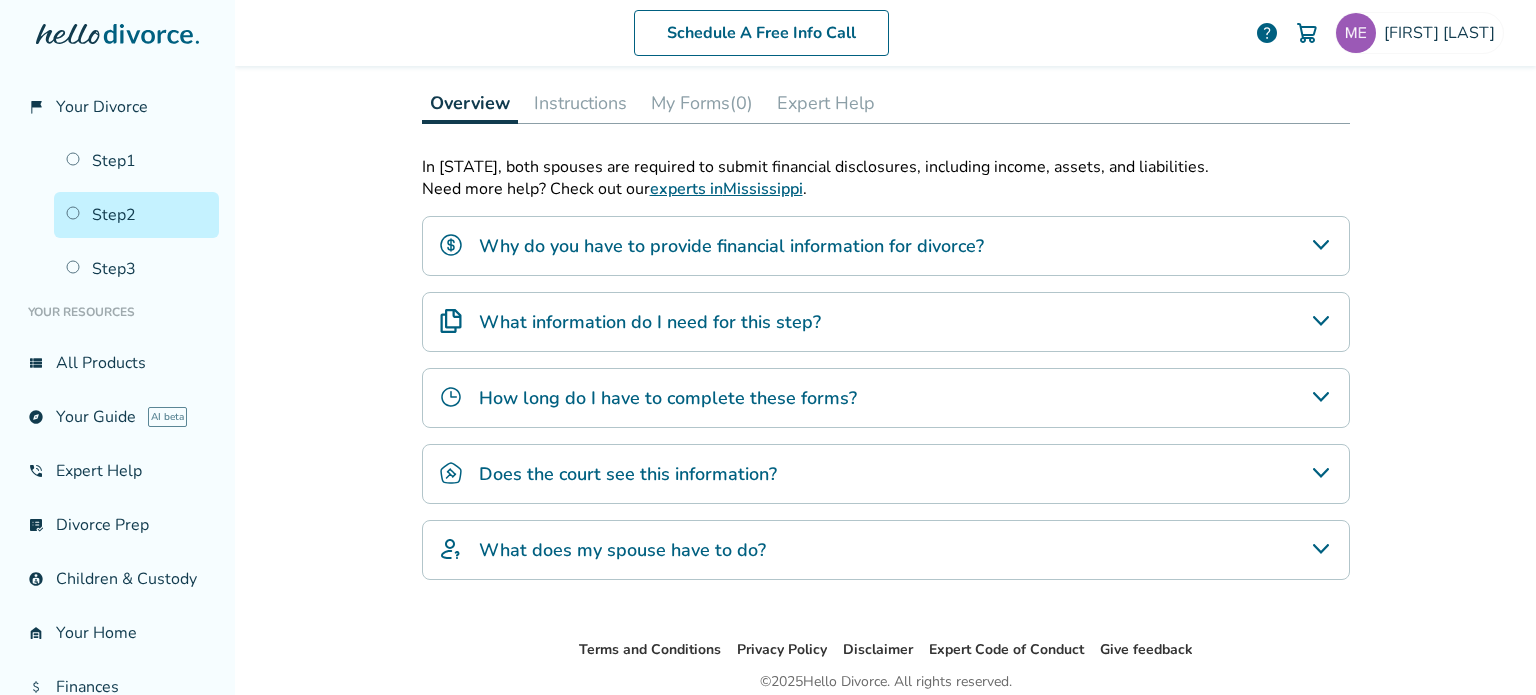 click 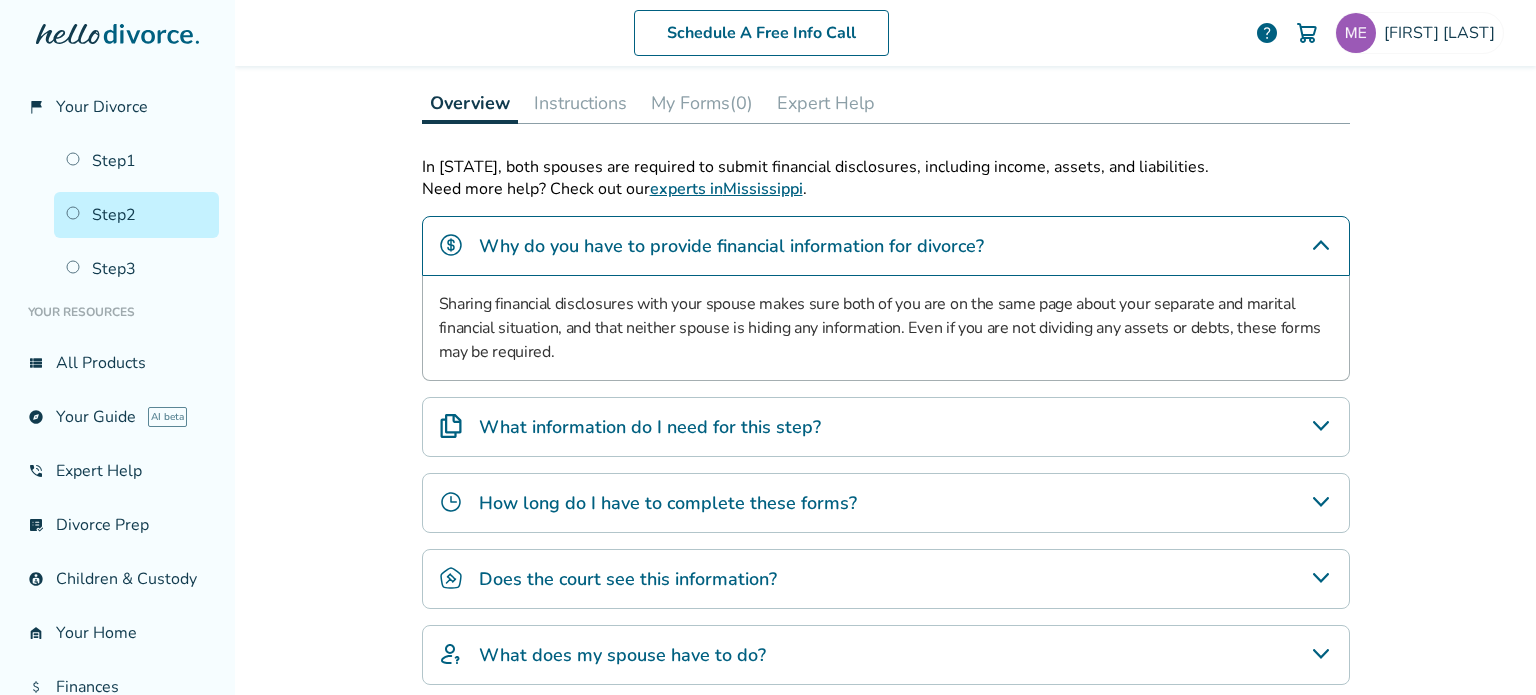 click 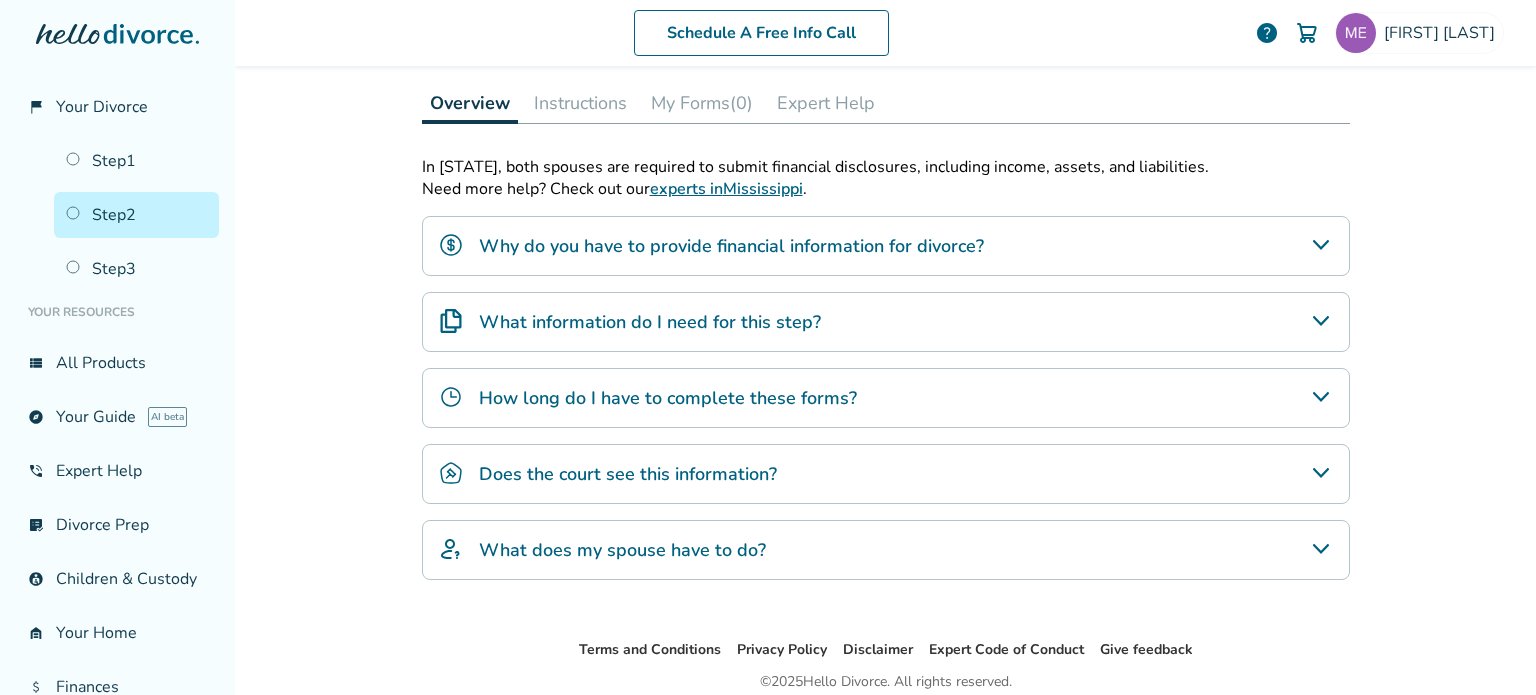 click 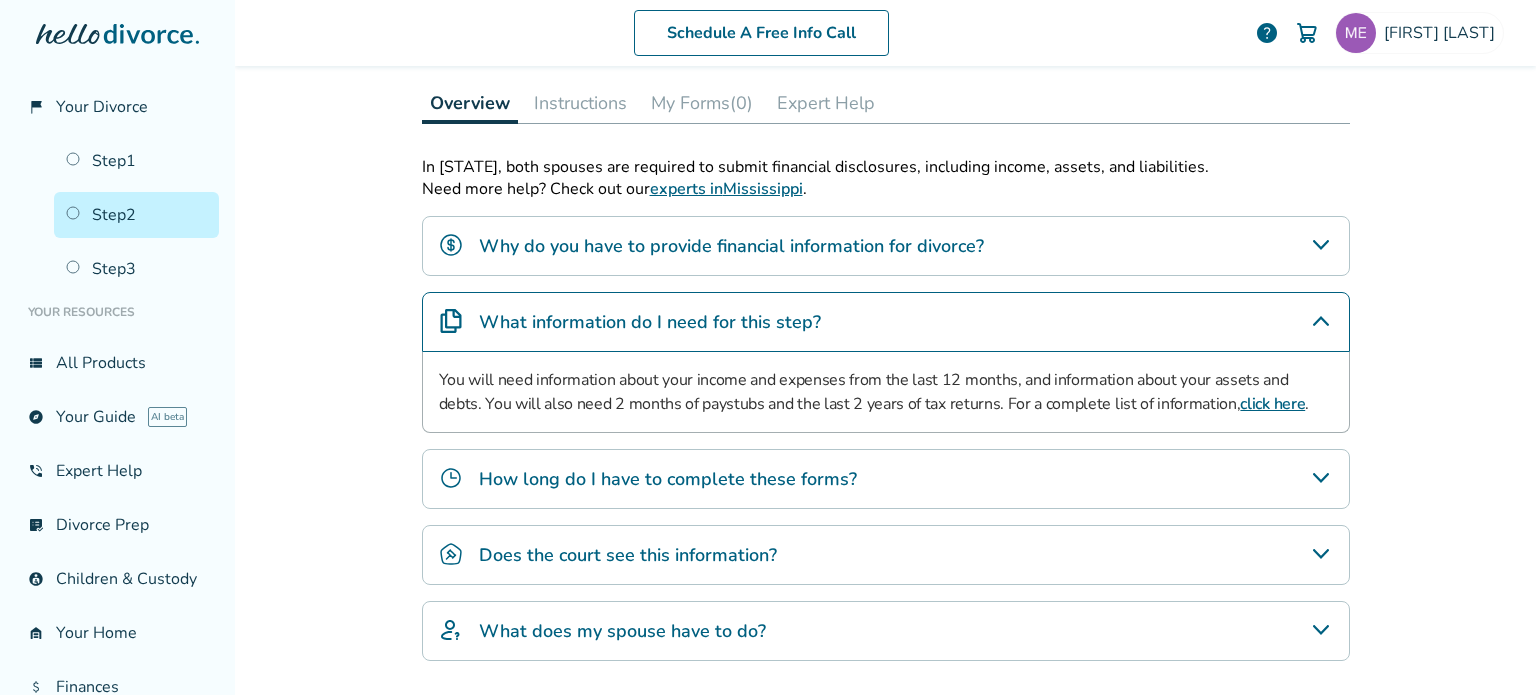 click 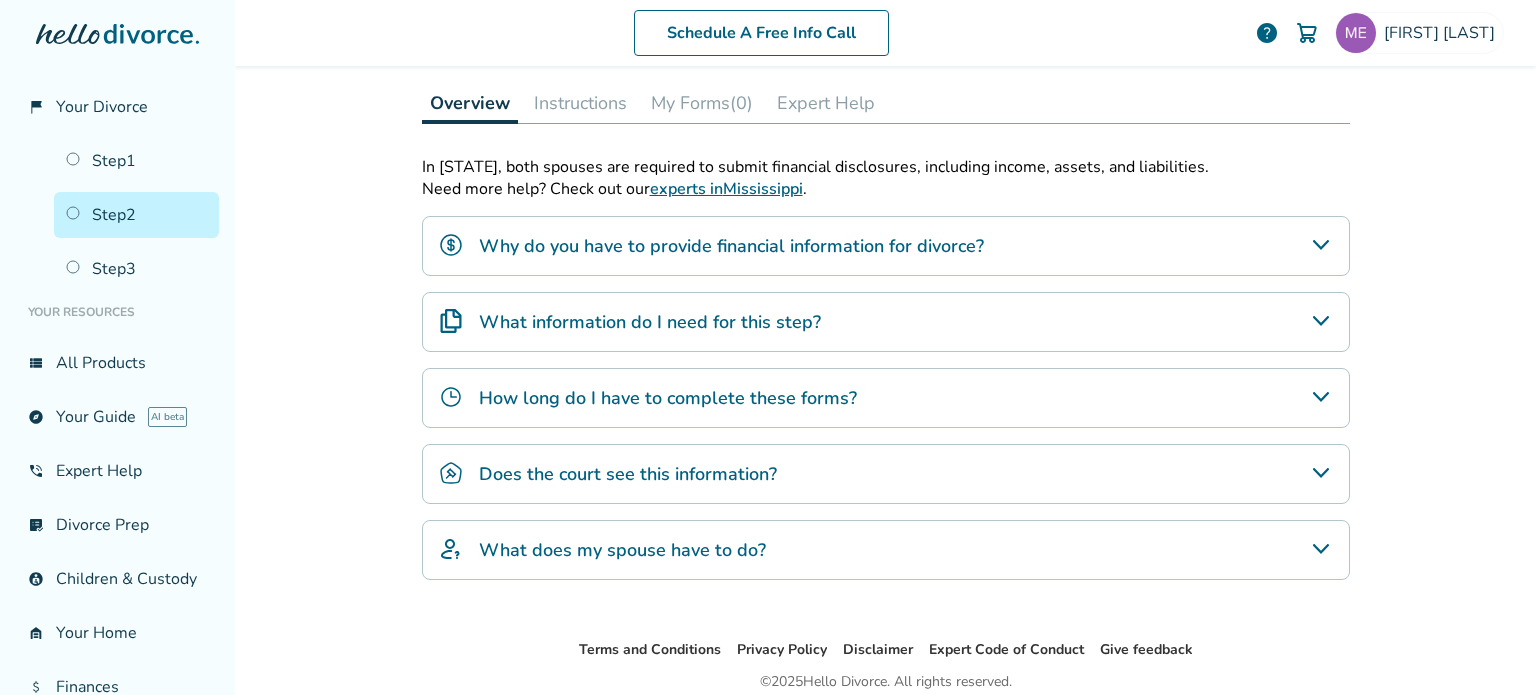 click 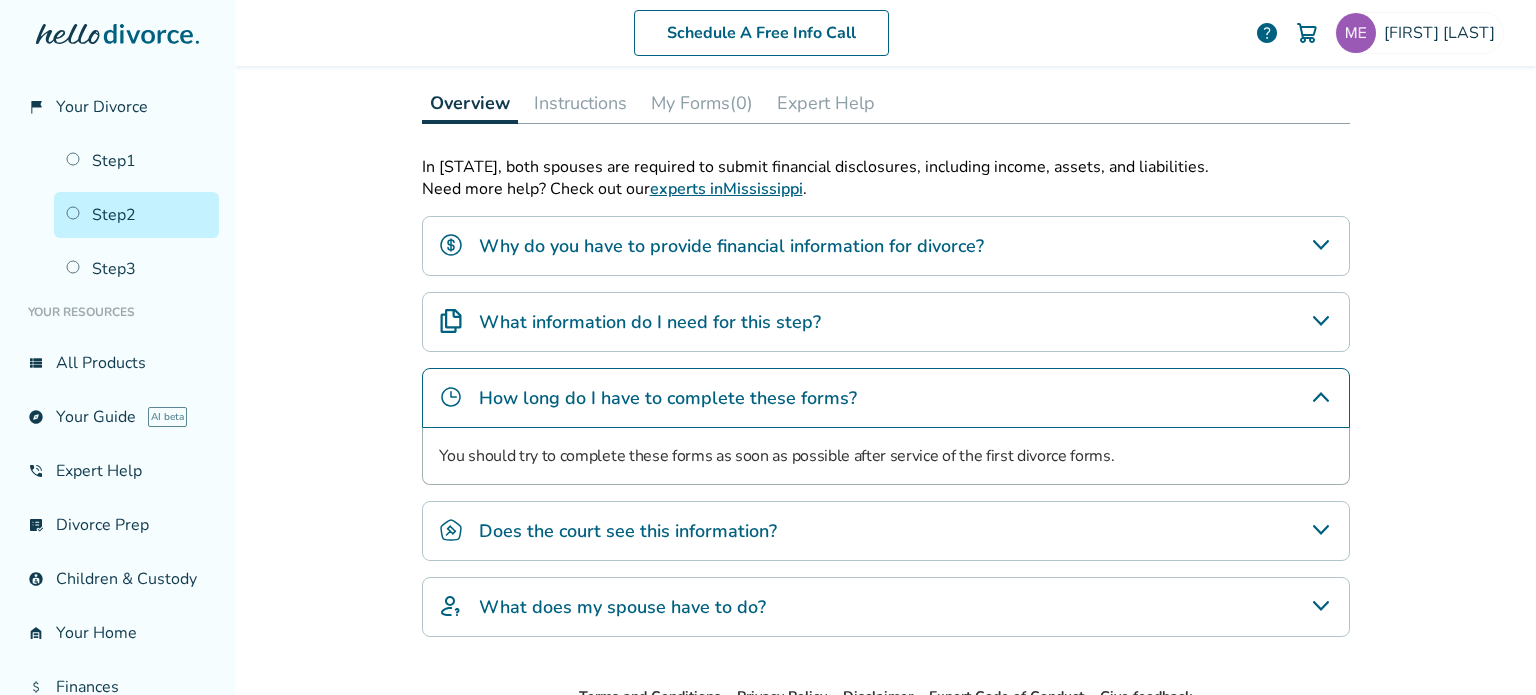 click 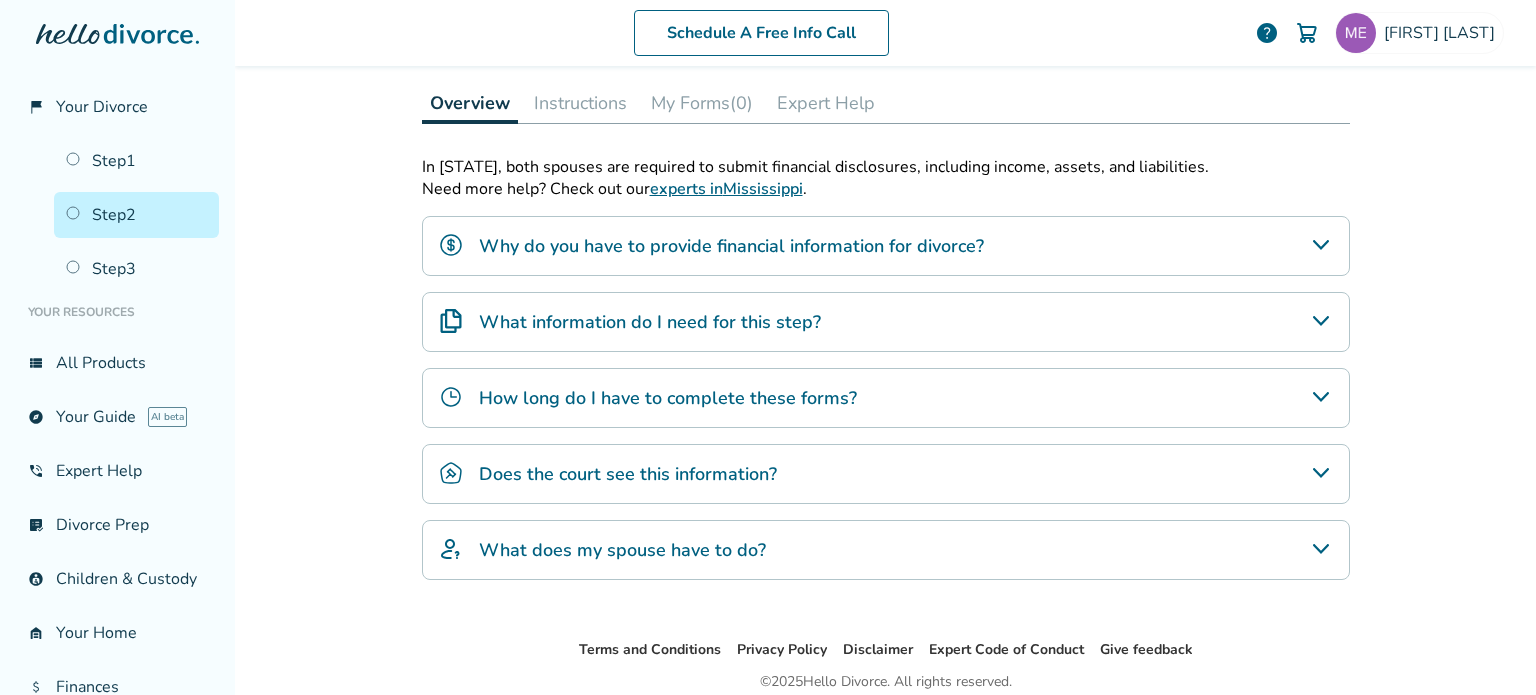 click 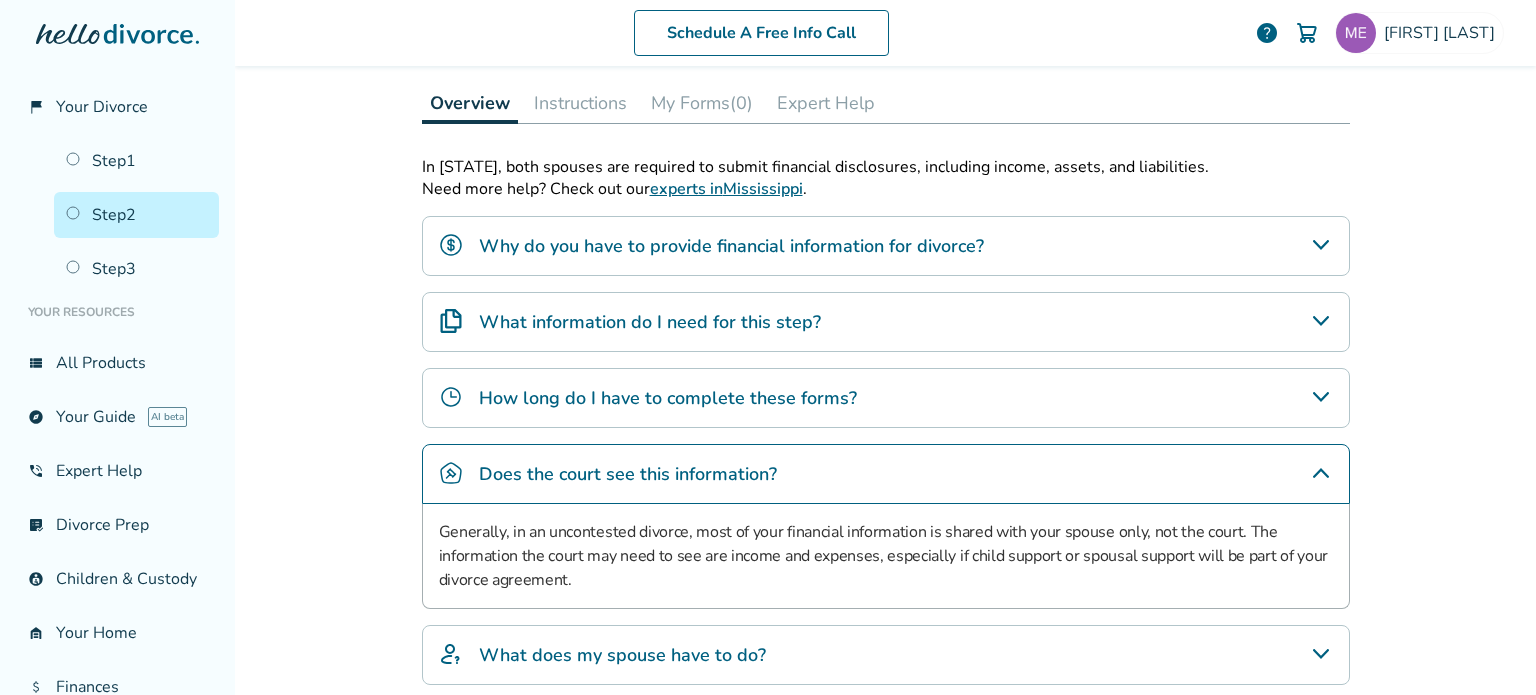 click 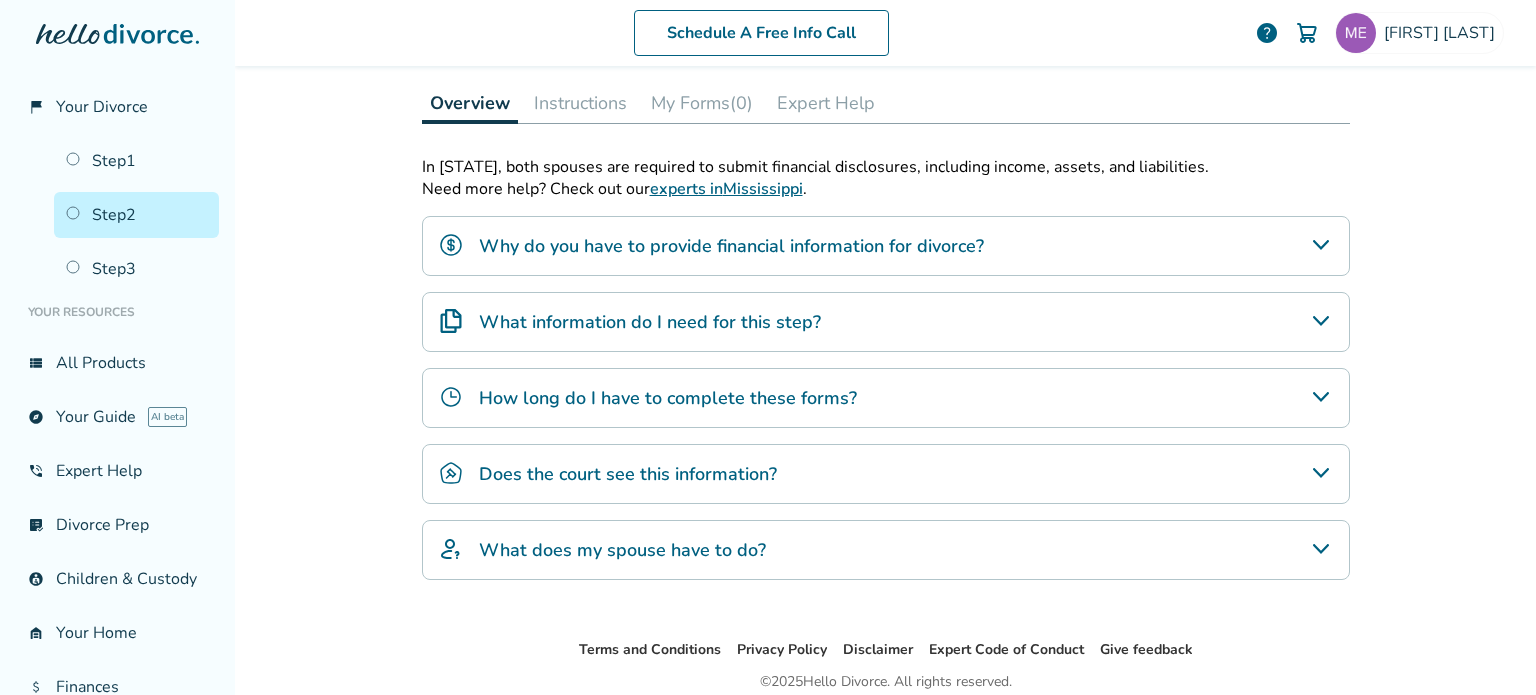 click 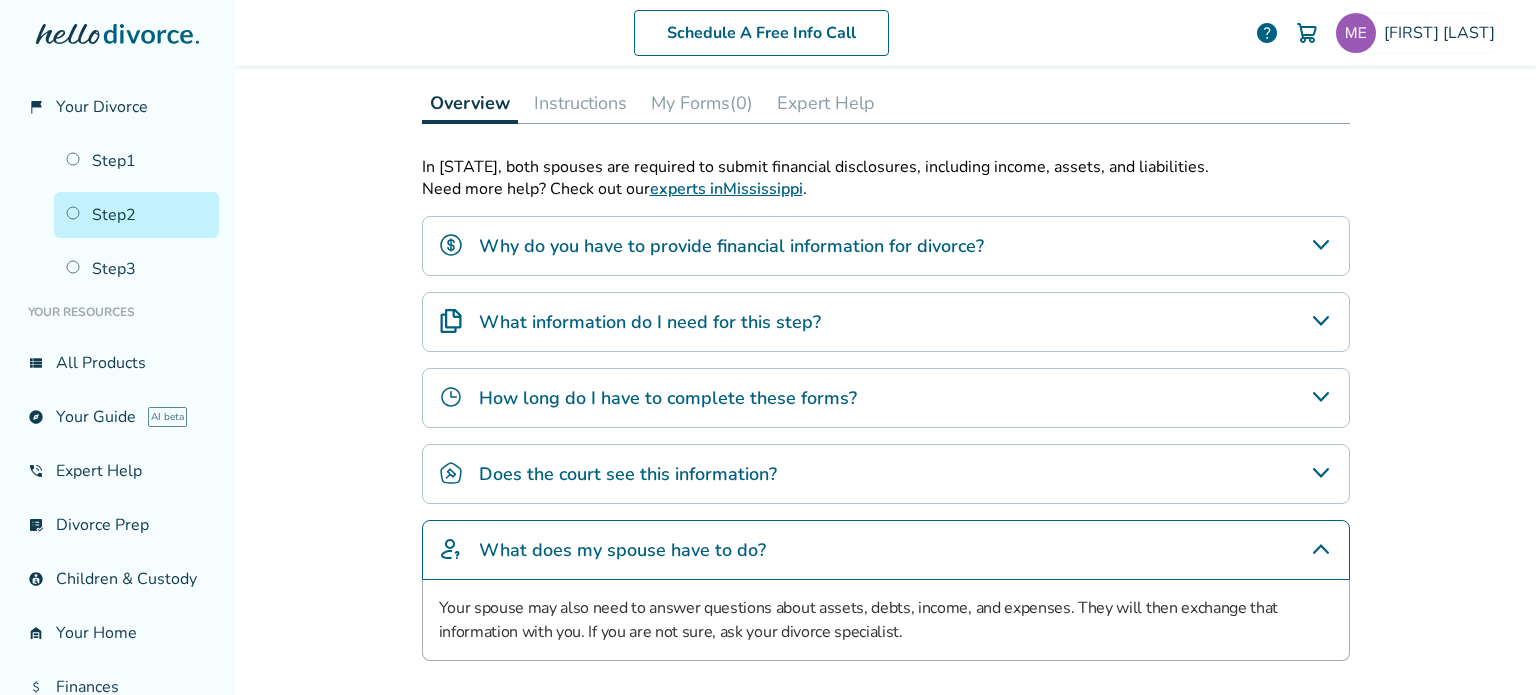 click 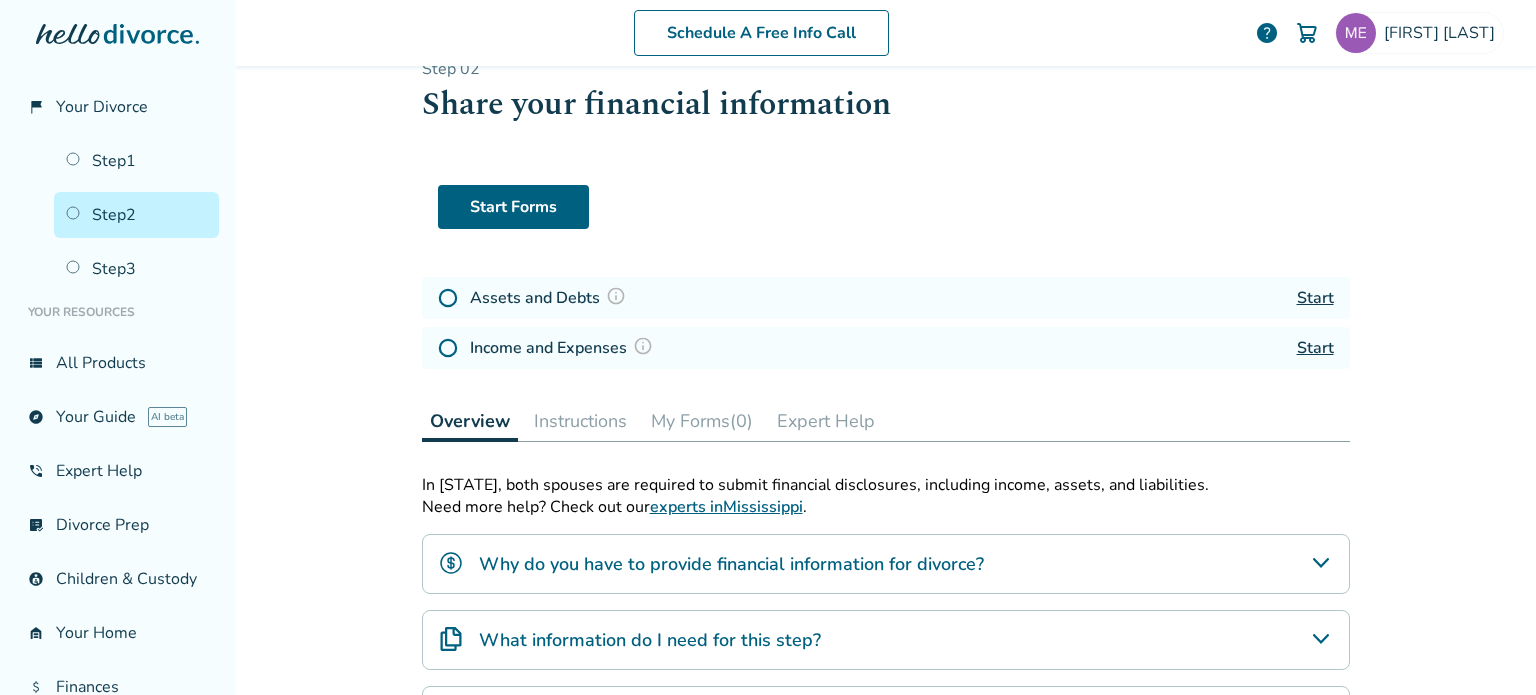 scroll, scrollTop: 32, scrollLeft: 0, axis: vertical 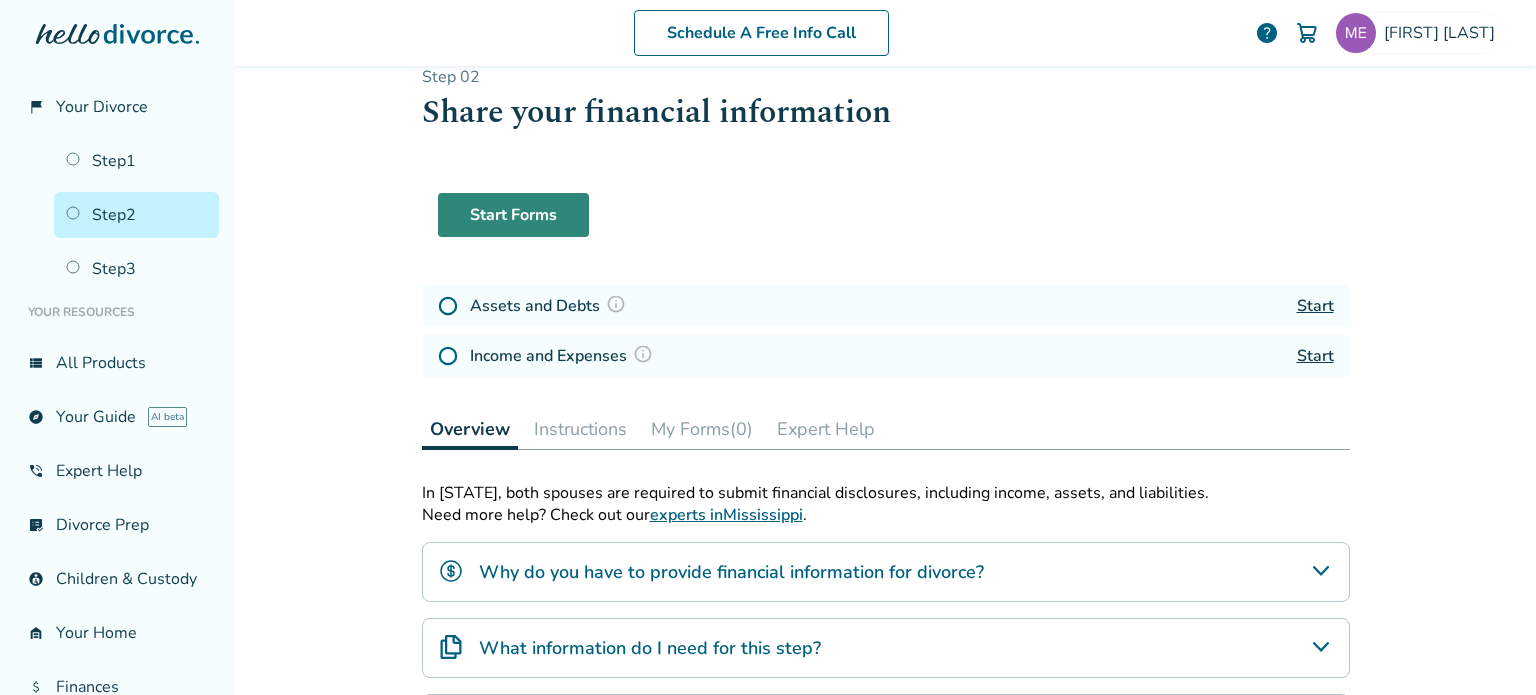 click on "Start Forms" at bounding box center [513, 215] 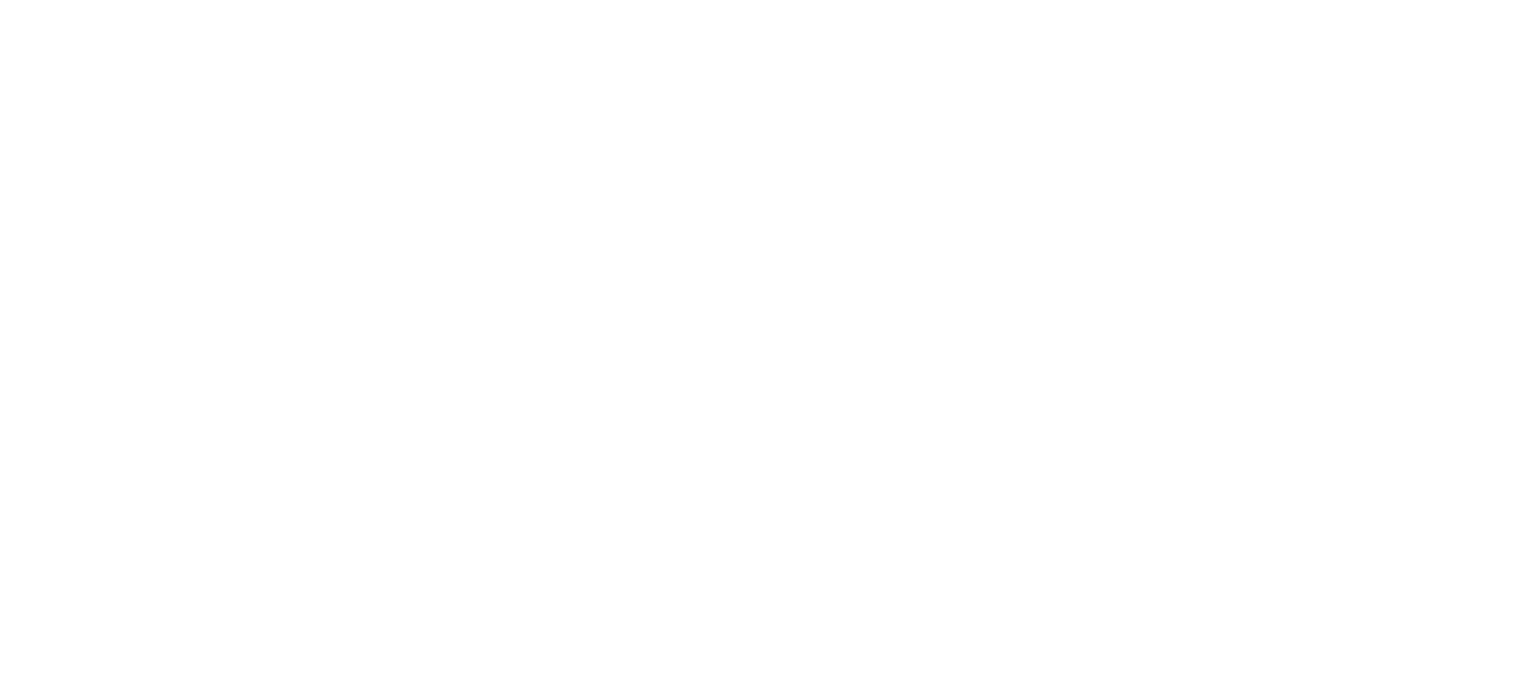 scroll, scrollTop: 0, scrollLeft: 0, axis: both 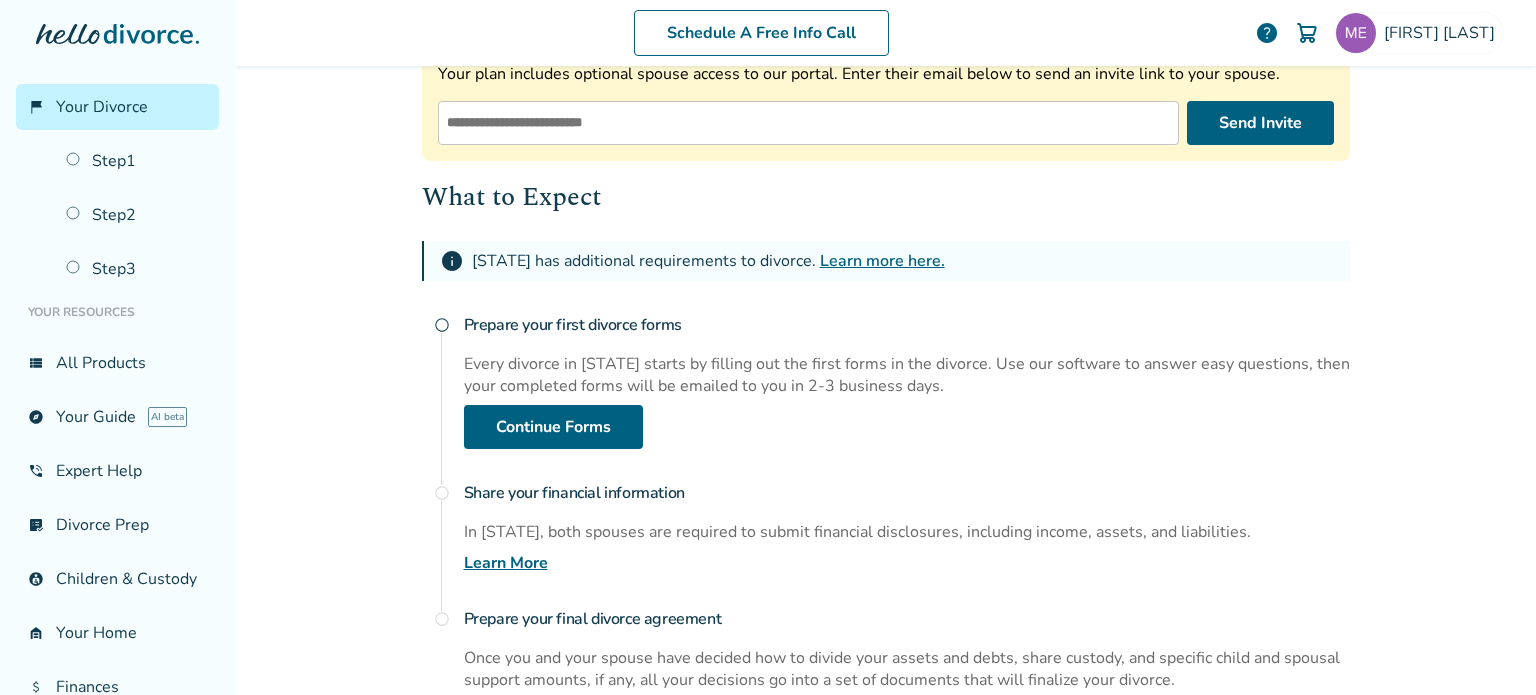 click on "Learn more here." at bounding box center [882, 261] 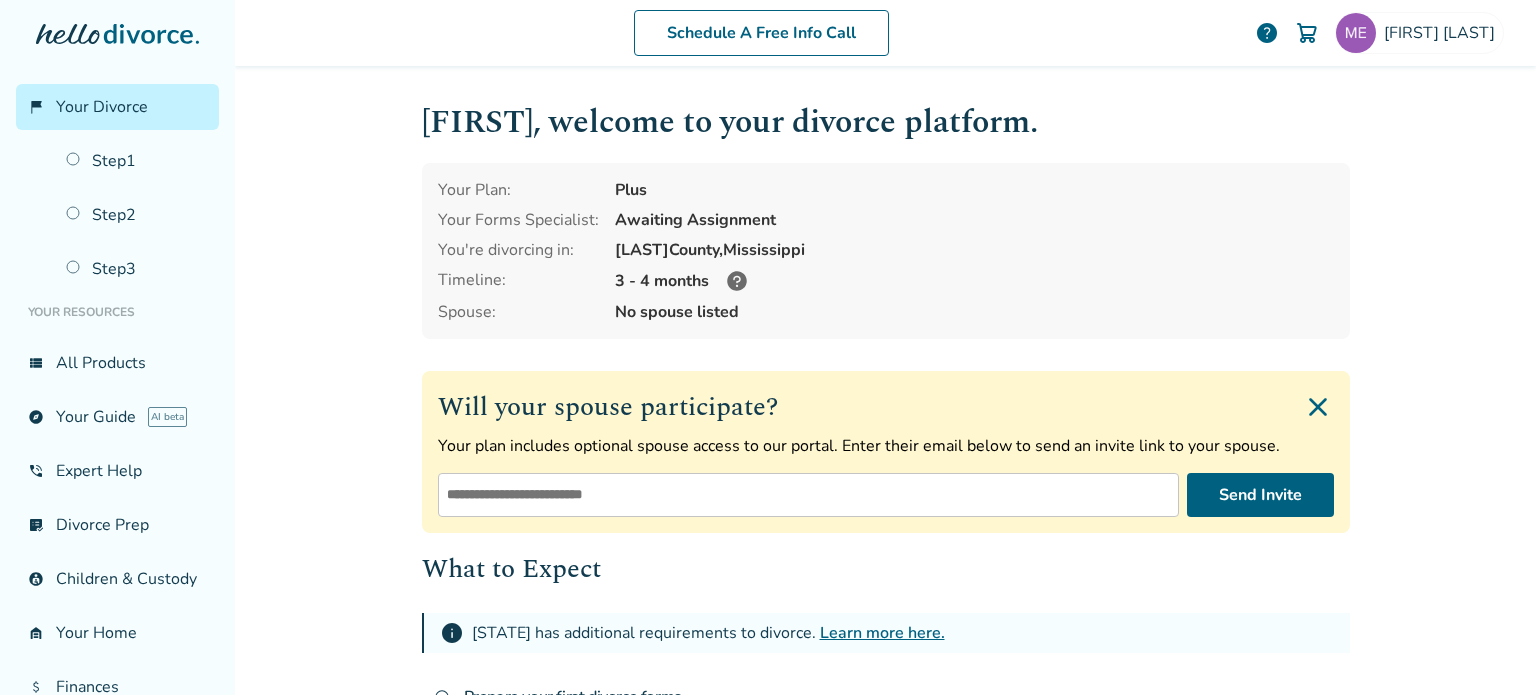 scroll, scrollTop: 0, scrollLeft: 0, axis: both 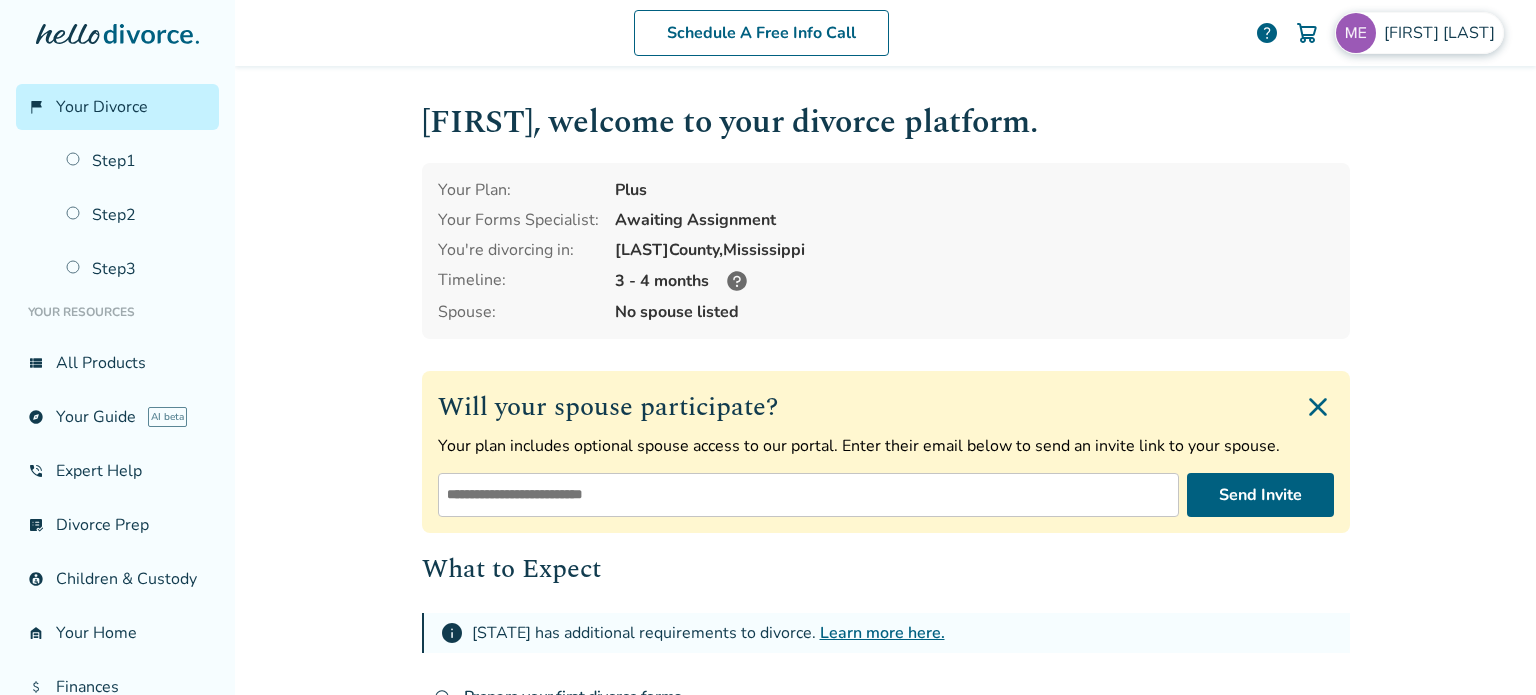 click at bounding box center [1356, 33] 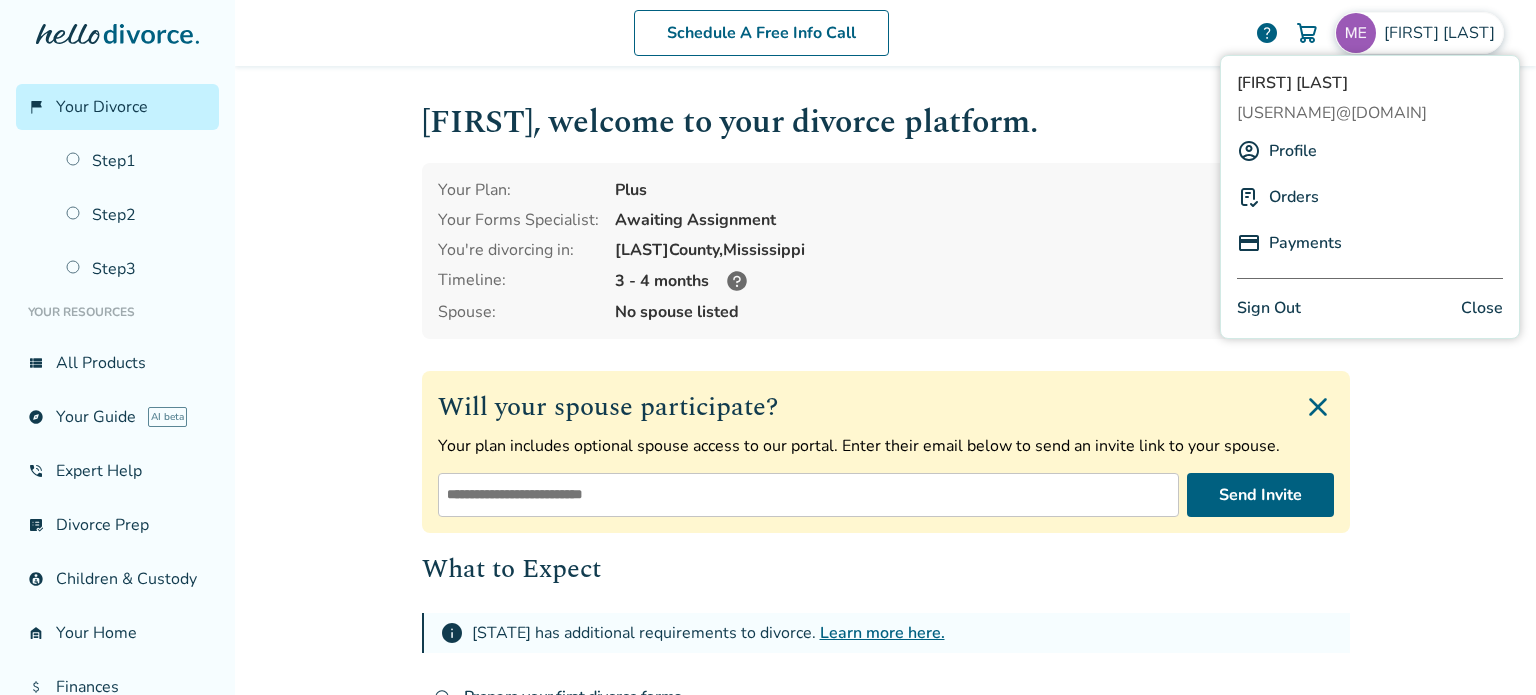 click on "Sign Out" at bounding box center (1269, 308) 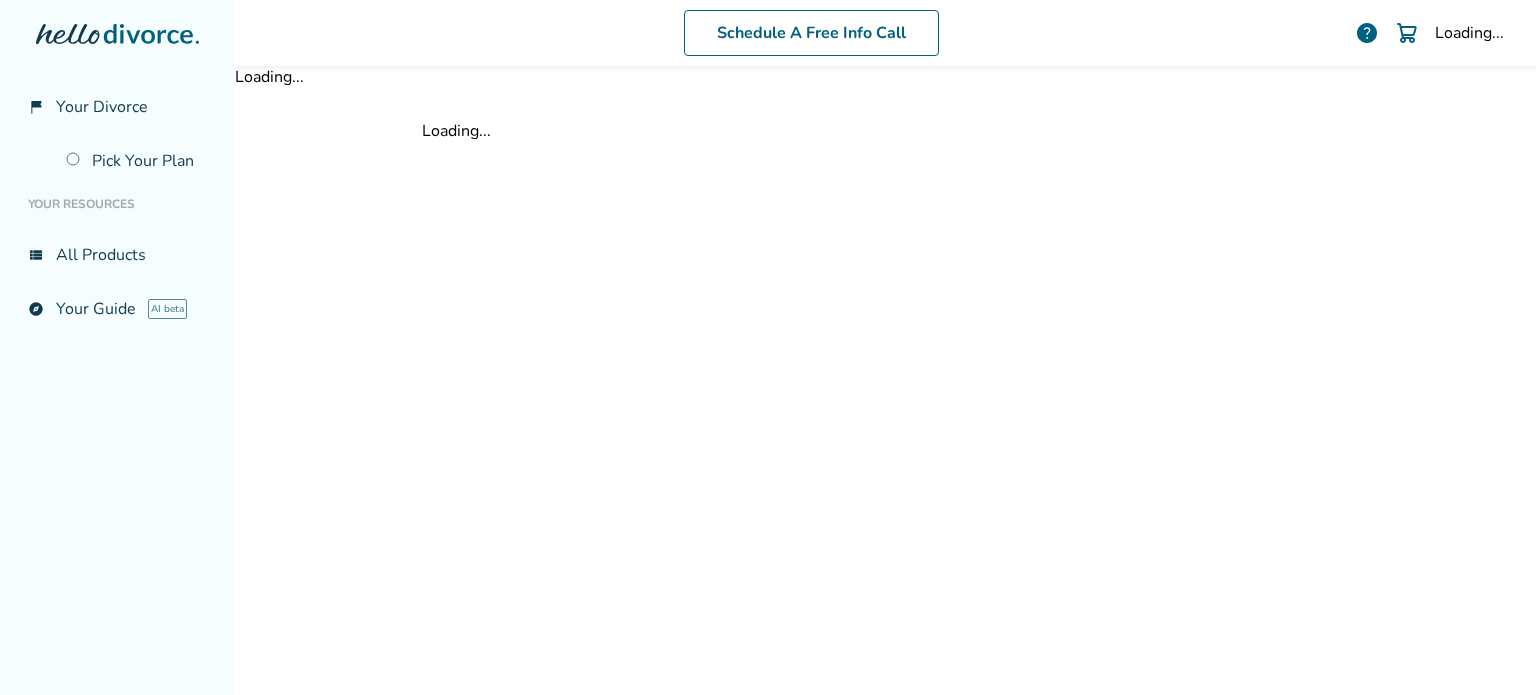 scroll, scrollTop: 0, scrollLeft: 0, axis: both 